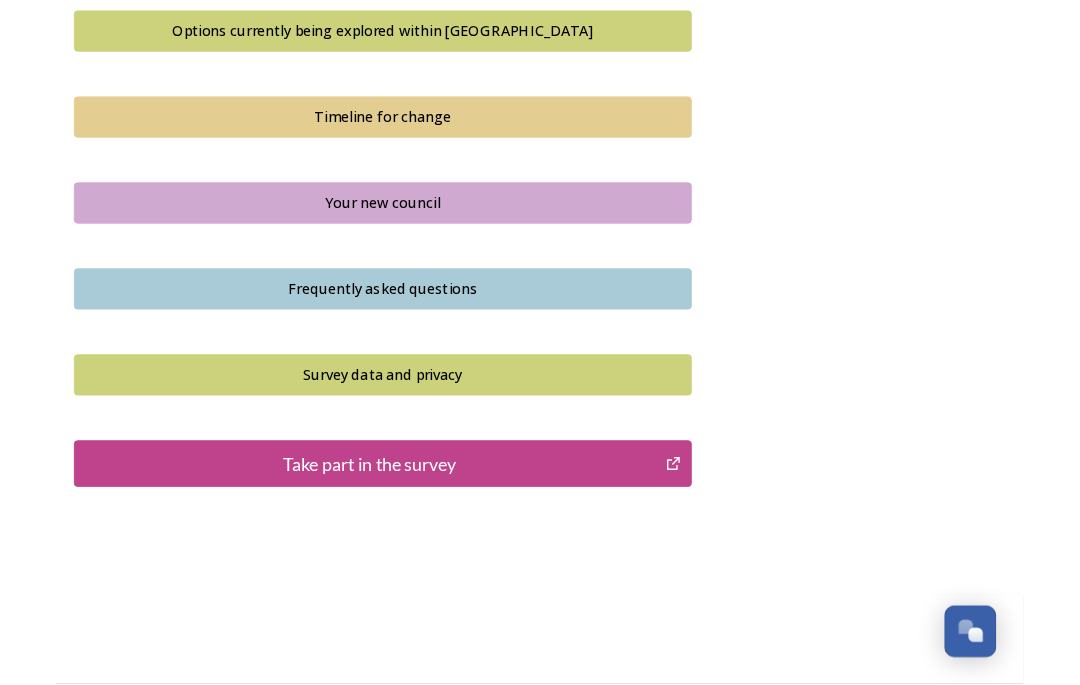 scroll, scrollTop: 1372, scrollLeft: 0, axis: vertical 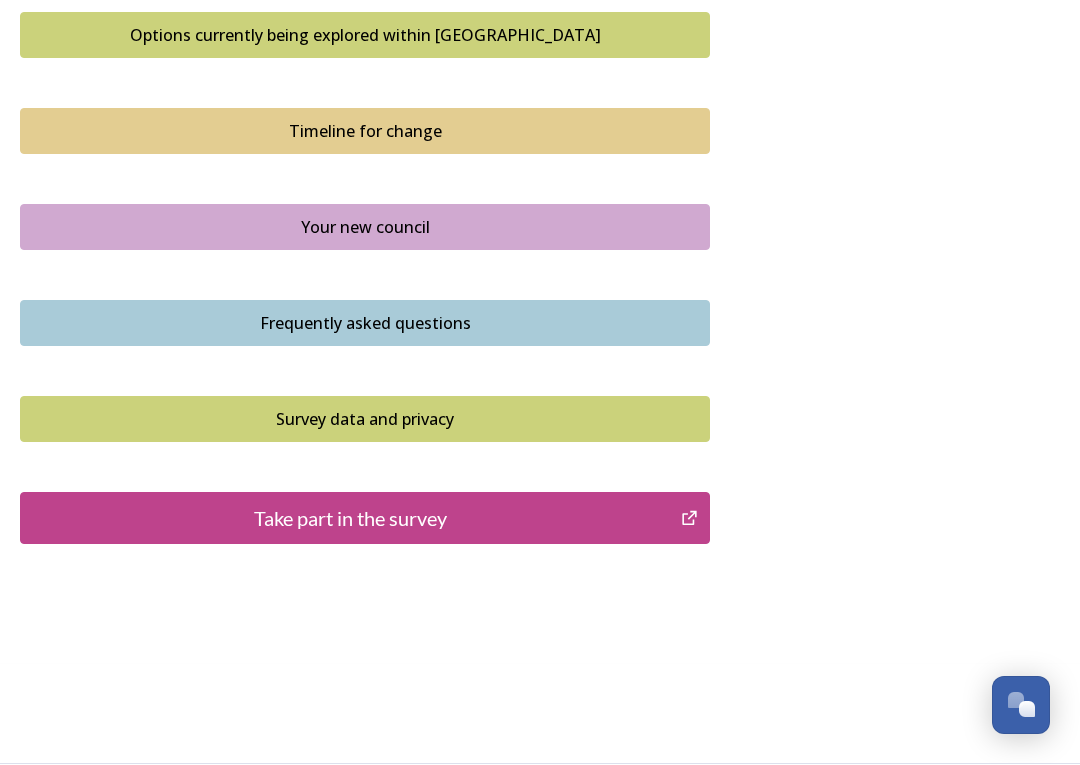 click on "Take part in the survey" at bounding box center [365, 519] 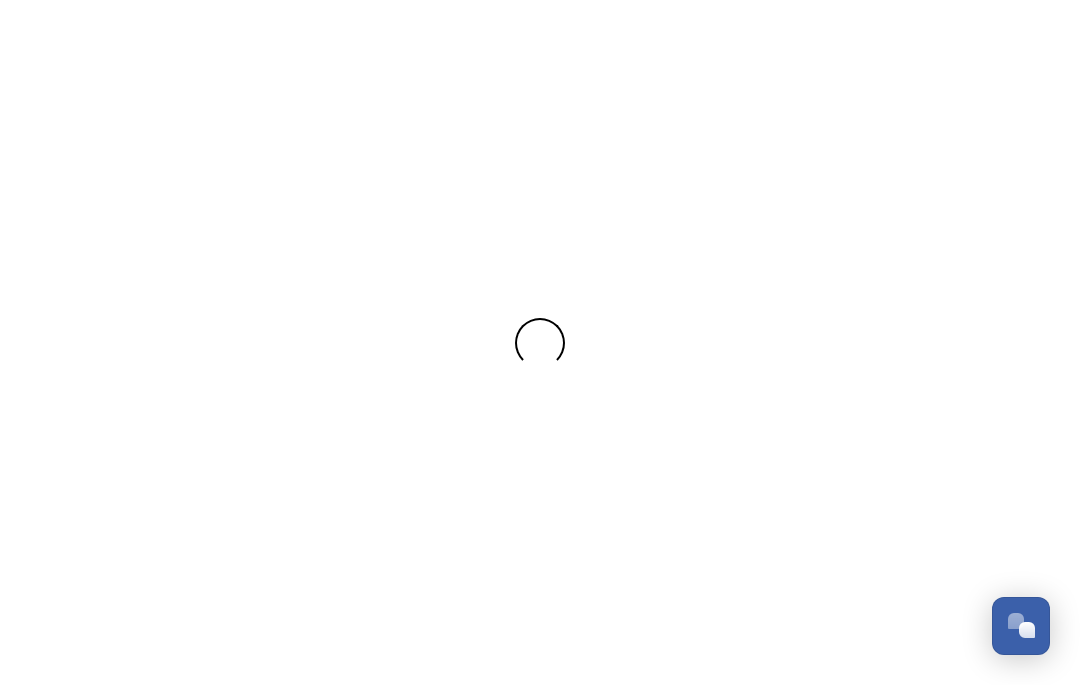 scroll, scrollTop: 0, scrollLeft: 0, axis: both 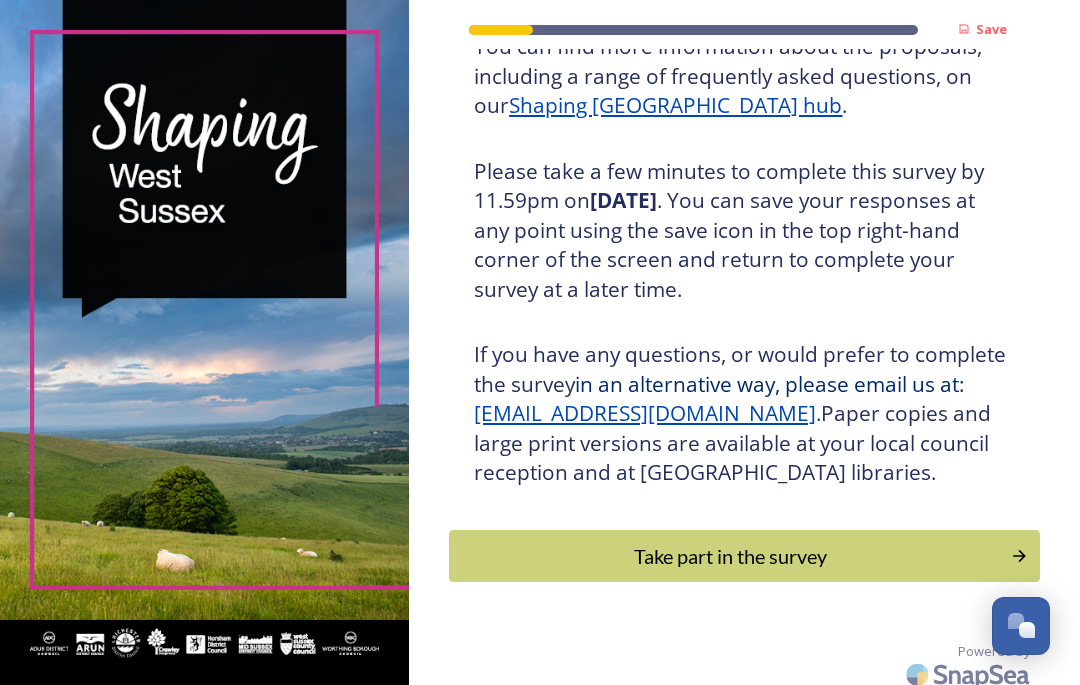 click on "Take part in the survey" at bounding box center [730, 556] 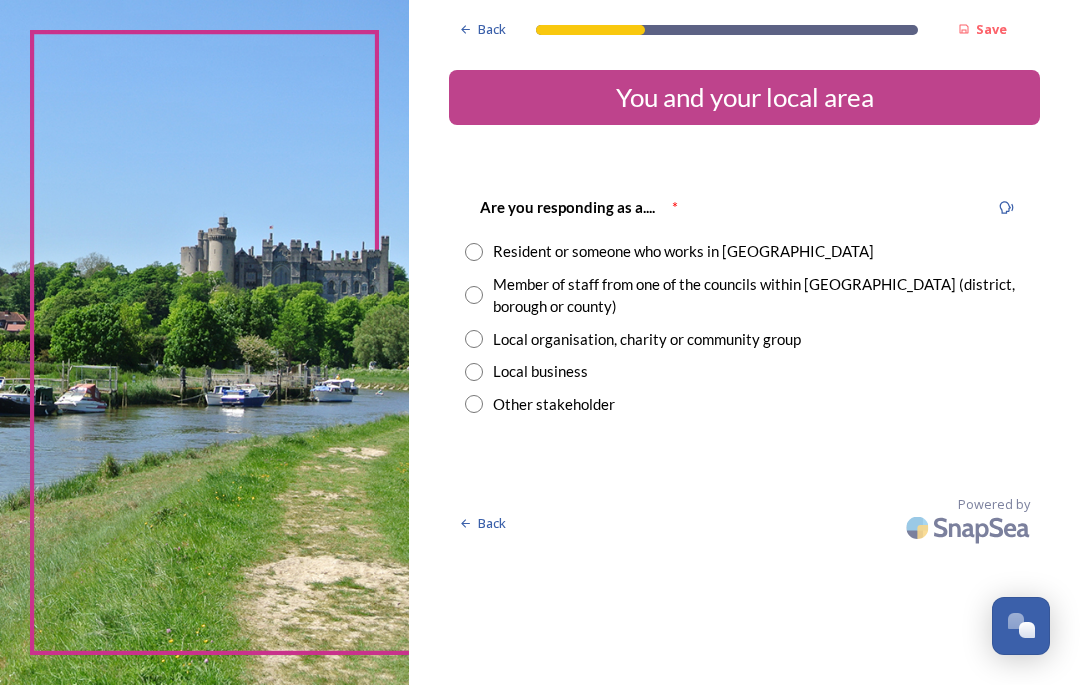 click at bounding box center (474, 295) 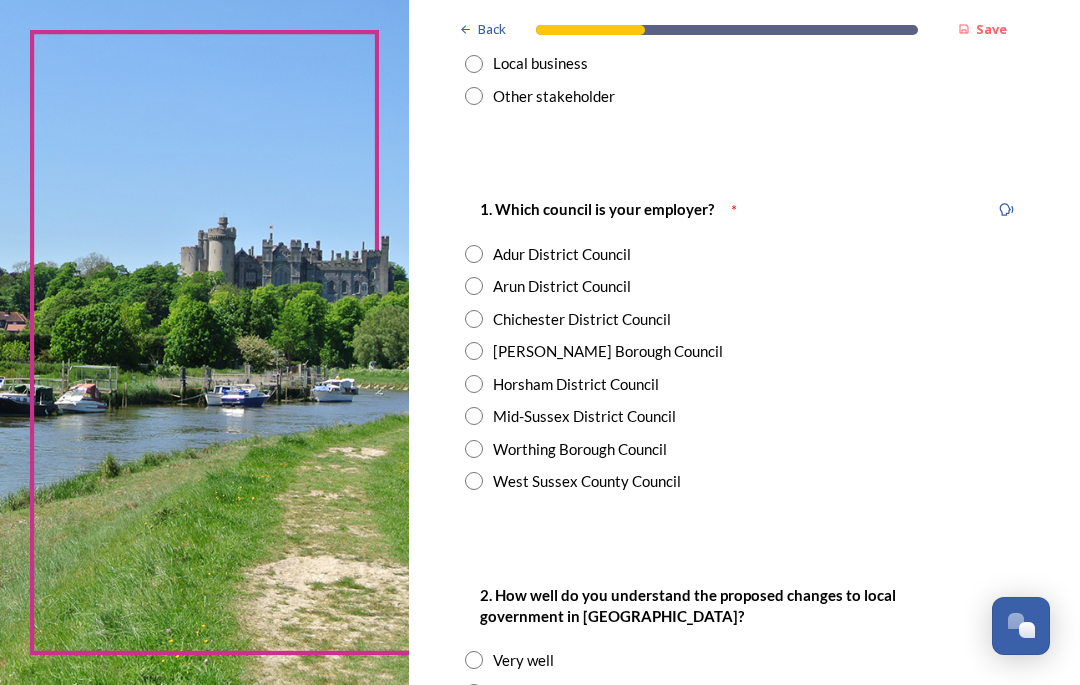 scroll, scrollTop: 312, scrollLeft: 0, axis: vertical 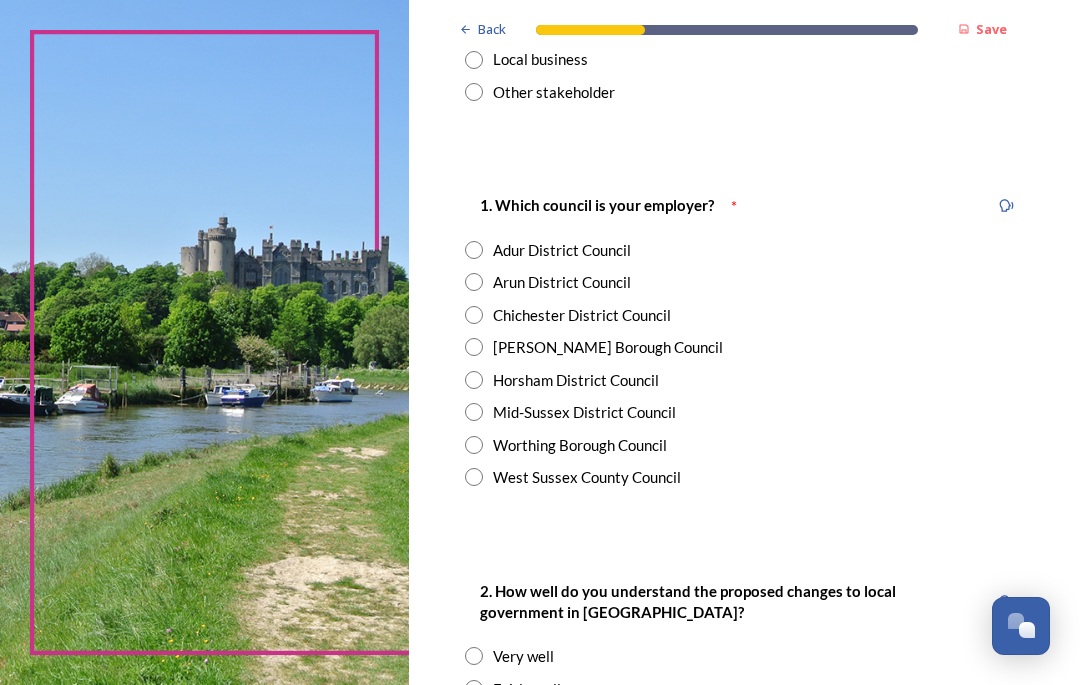 click on "Chichester District Council" at bounding box center [744, 315] 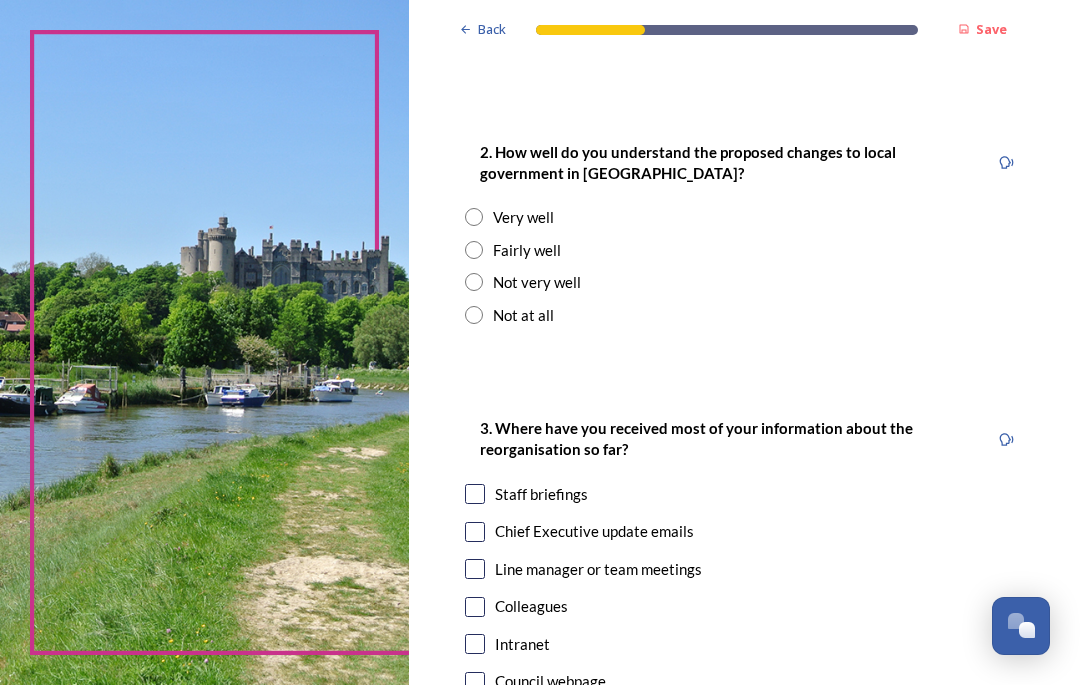scroll, scrollTop: 751, scrollLeft: 0, axis: vertical 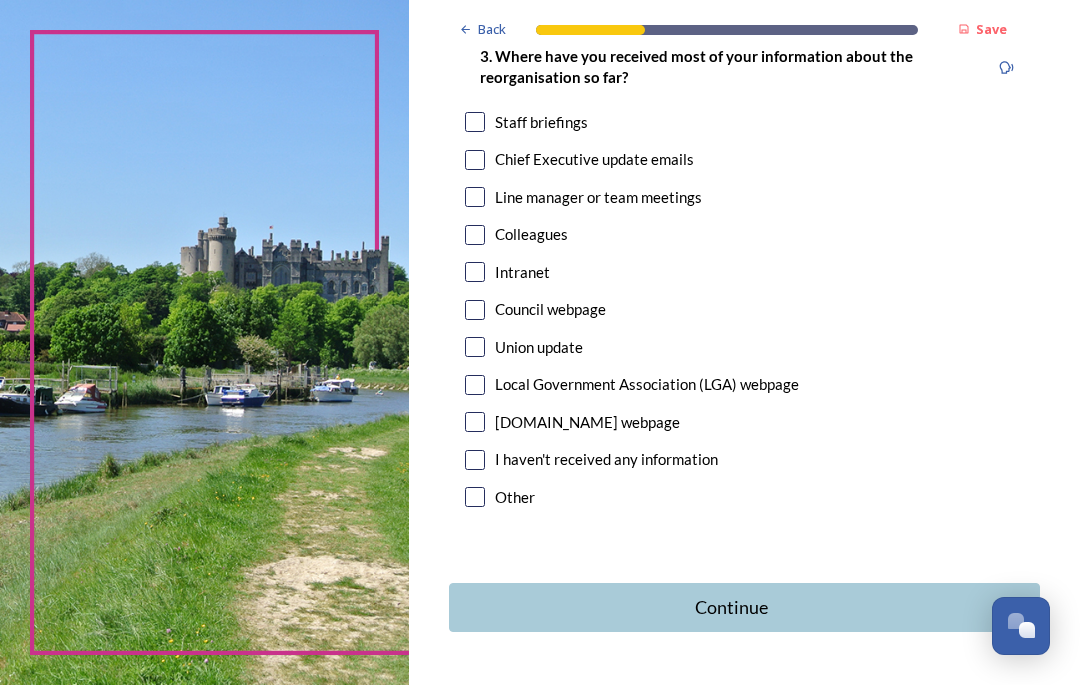 click at bounding box center [475, 160] 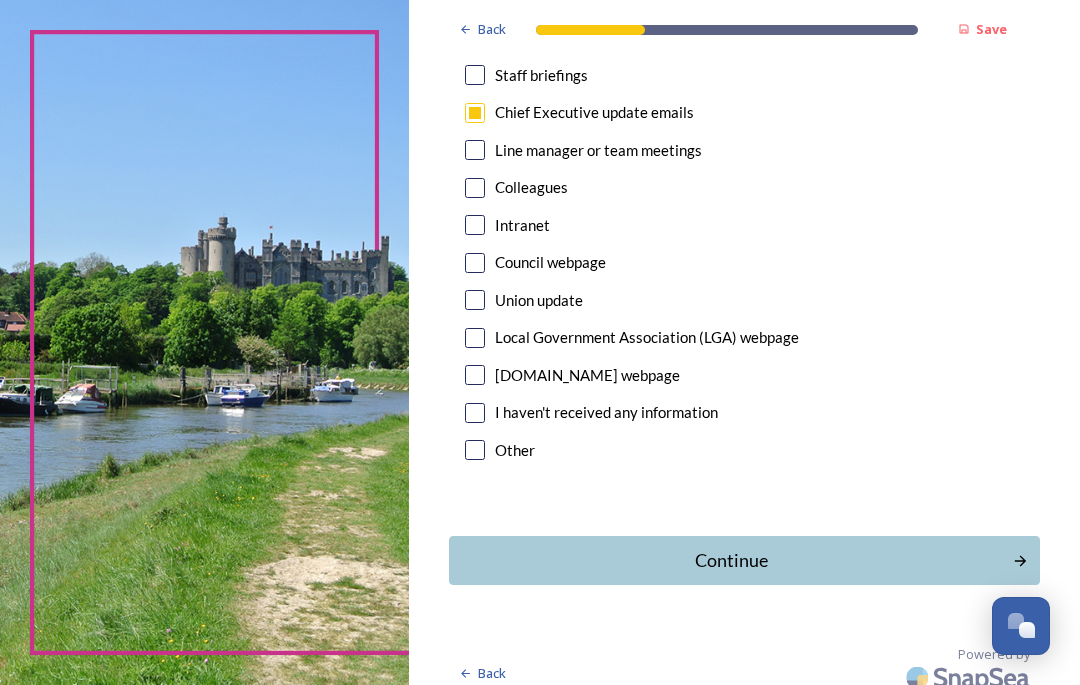 scroll, scrollTop: 1169, scrollLeft: 0, axis: vertical 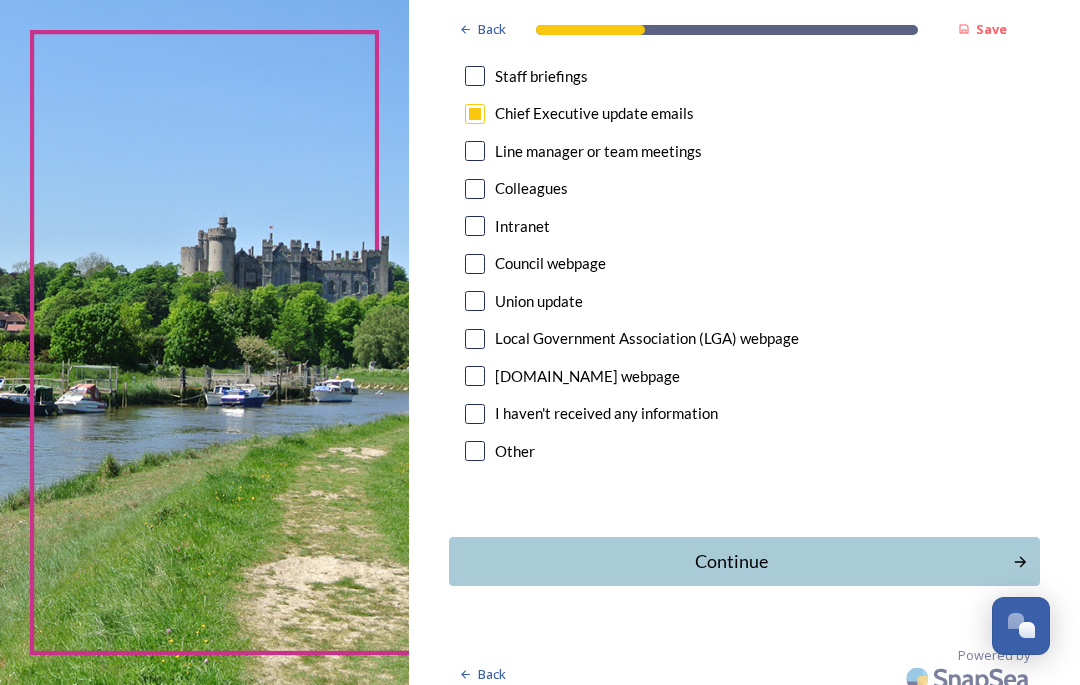 click on "Continue" at bounding box center [731, 561] 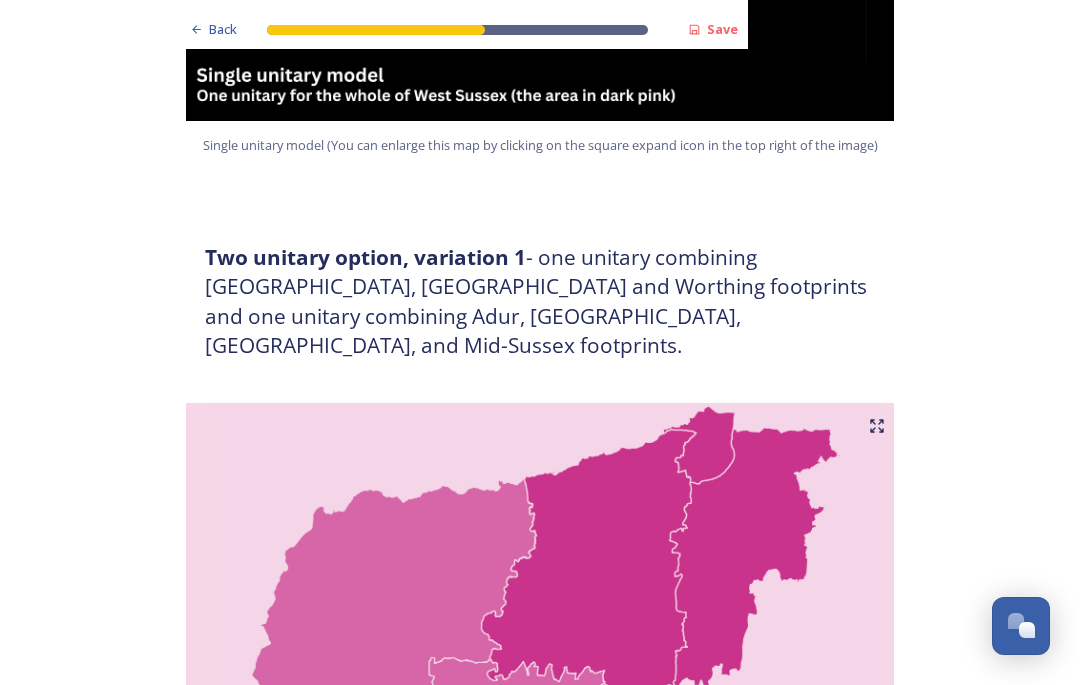 scroll, scrollTop: 1033, scrollLeft: 0, axis: vertical 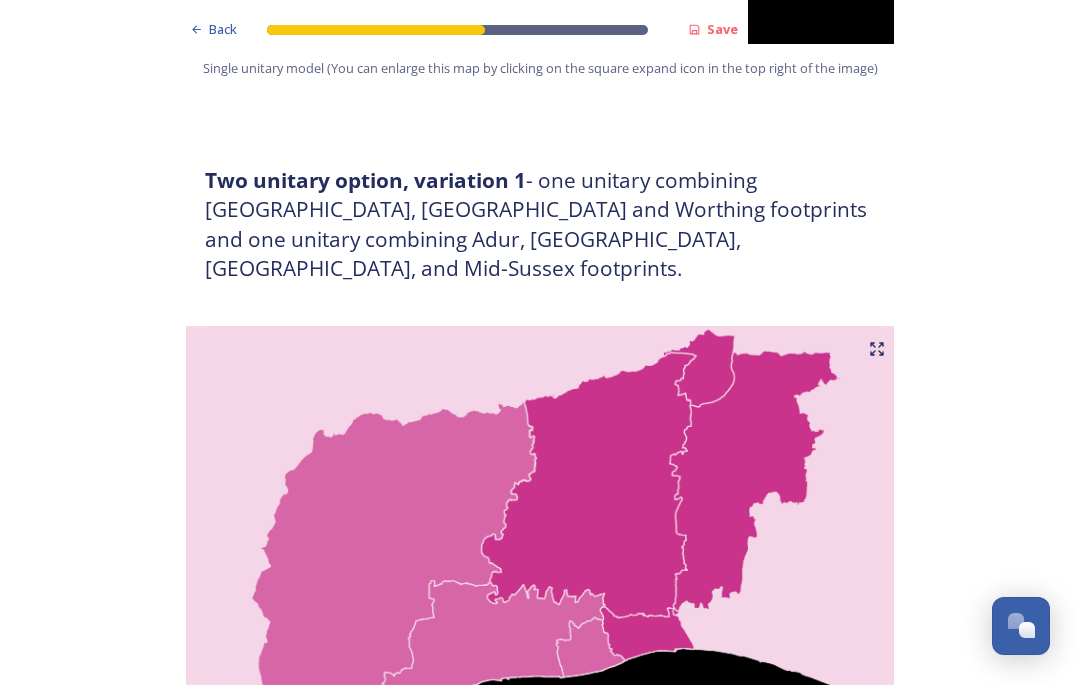 click on "Back Save Prioritising future services As explained on our  Shaping [GEOGRAPHIC_DATA] hub , Local Government Reorganisation for [GEOGRAPHIC_DATA] means that the county, district and borough councils will be replaced with one, or more than one, single-tier council (referred to as a unitary council) to deliver all your services.  Options currently being explored within [GEOGRAPHIC_DATA] are detailed on our  hub , but map visuals can be found below. A single county unitary , bringing the County Council and all seven District and Borough Councils services together to form a new unitary council for [GEOGRAPHIC_DATA]. Single unitary model (You can enlarge this map by clicking on the square expand icon in the top right of the image) Two unitary option, variation 1  -   one unitary combining Arun, [GEOGRAPHIC_DATA] and Worthing footprints and one unitary combining Adur, [GEOGRAPHIC_DATA], [GEOGRAPHIC_DATA], and Mid-Sussex footprints. Two unitary model variation 1 (You can enlarge this map by clicking on the square expand icon in the top right of the image) * Positive" at bounding box center [540, 1996] 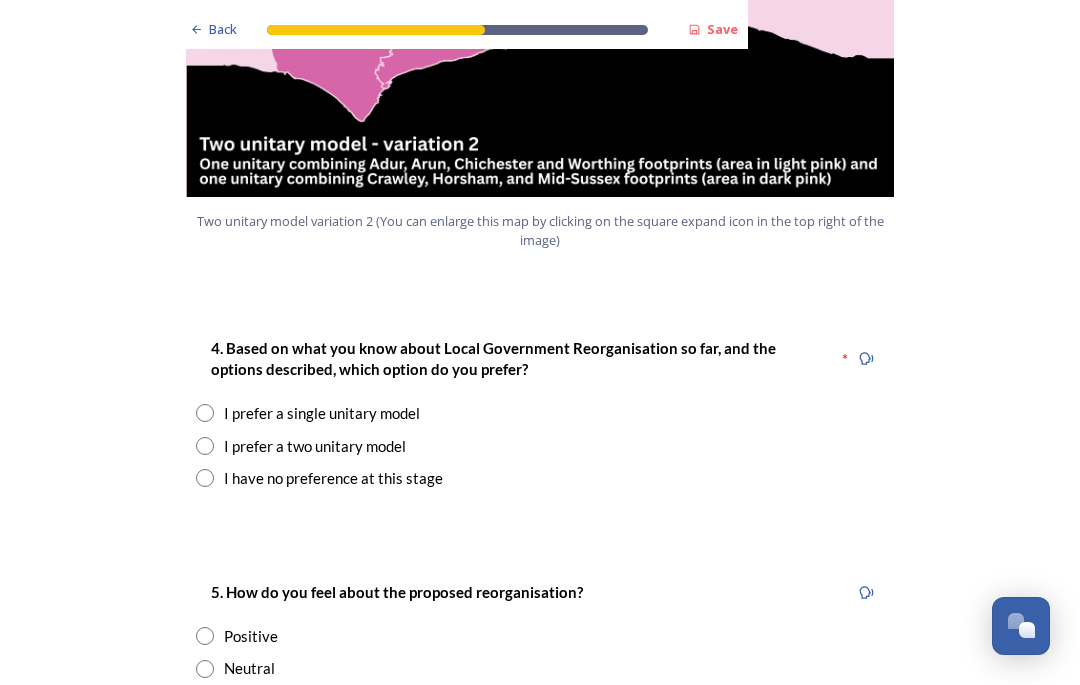 scroll, scrollTop: 2469, scrollLeft: 0, axis: vertical 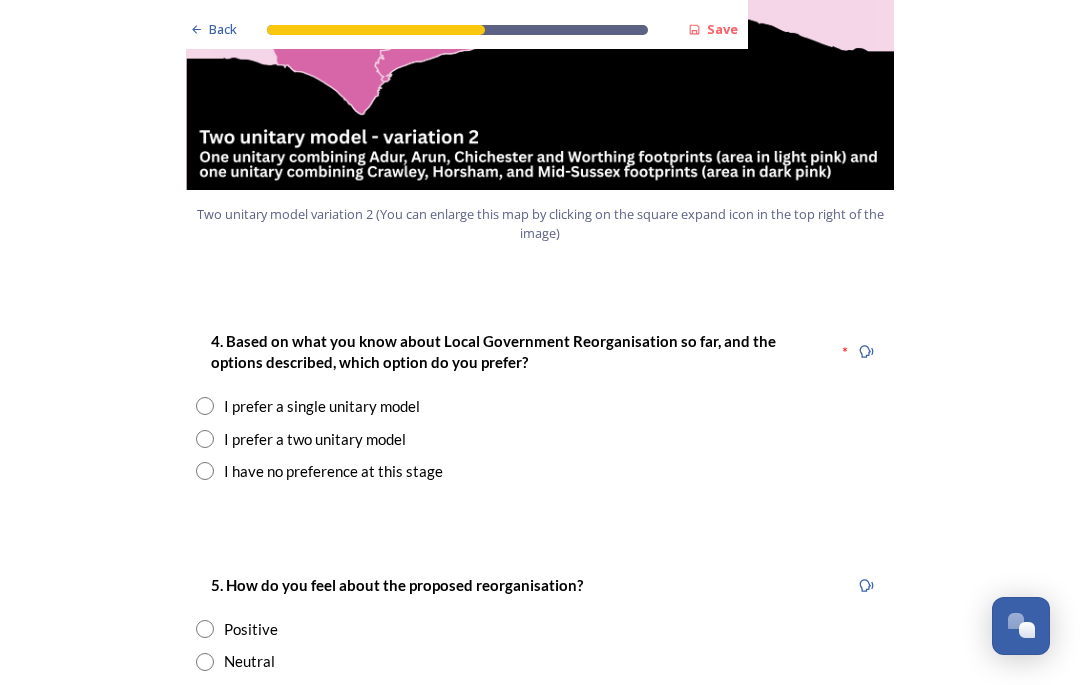 click at bounding box center (205, 439) 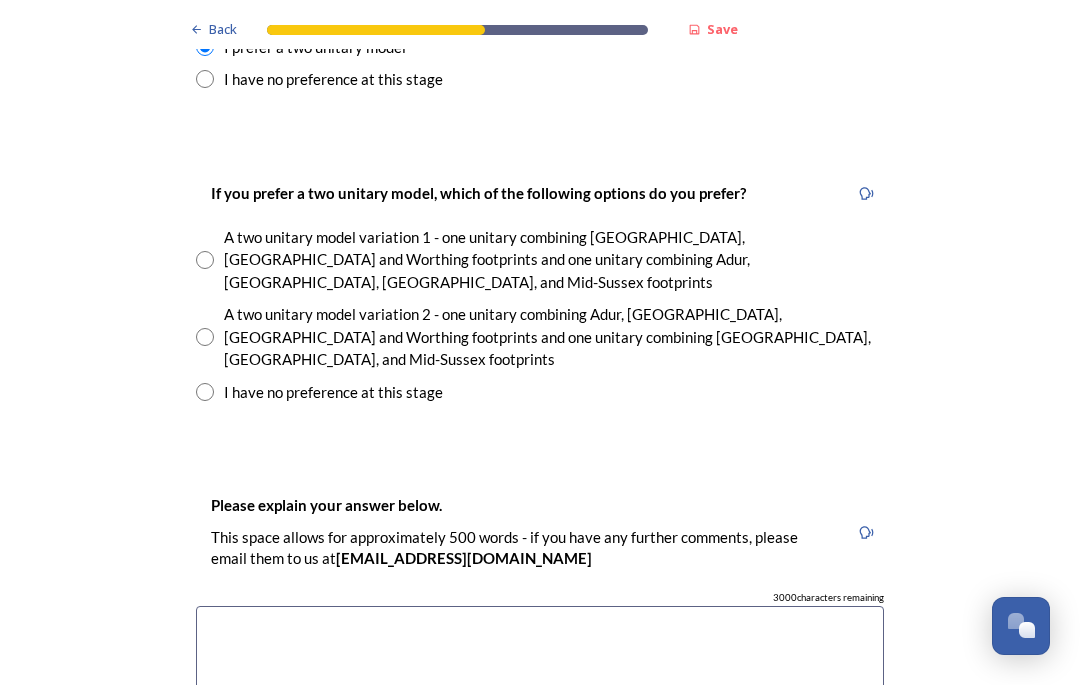 scroll, scrollTop: 2861, scrollLeft: 0, axis: vertical 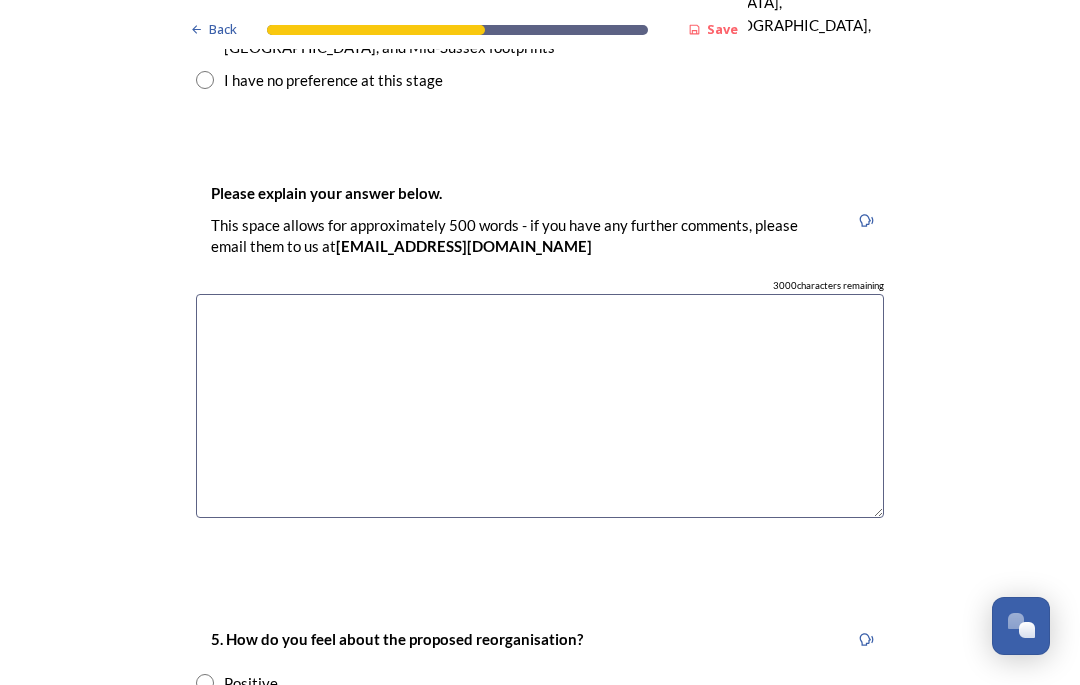 click at bounding box center (540, 406) 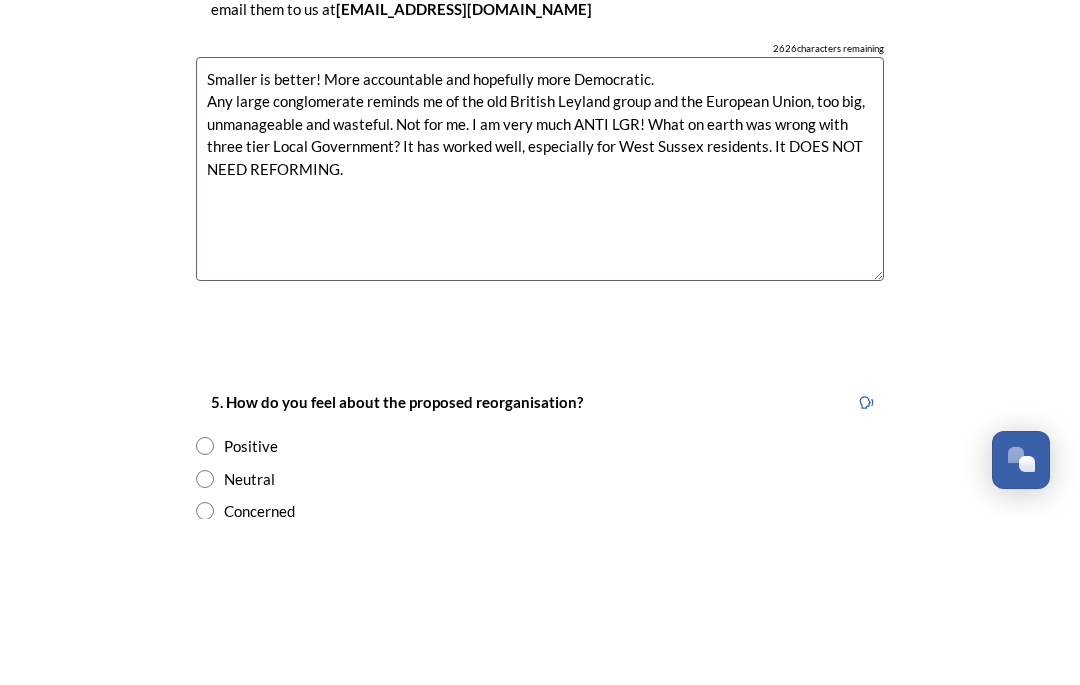 scroll, scrollTop: 3244, scrollLeft: 0, axis: vertical 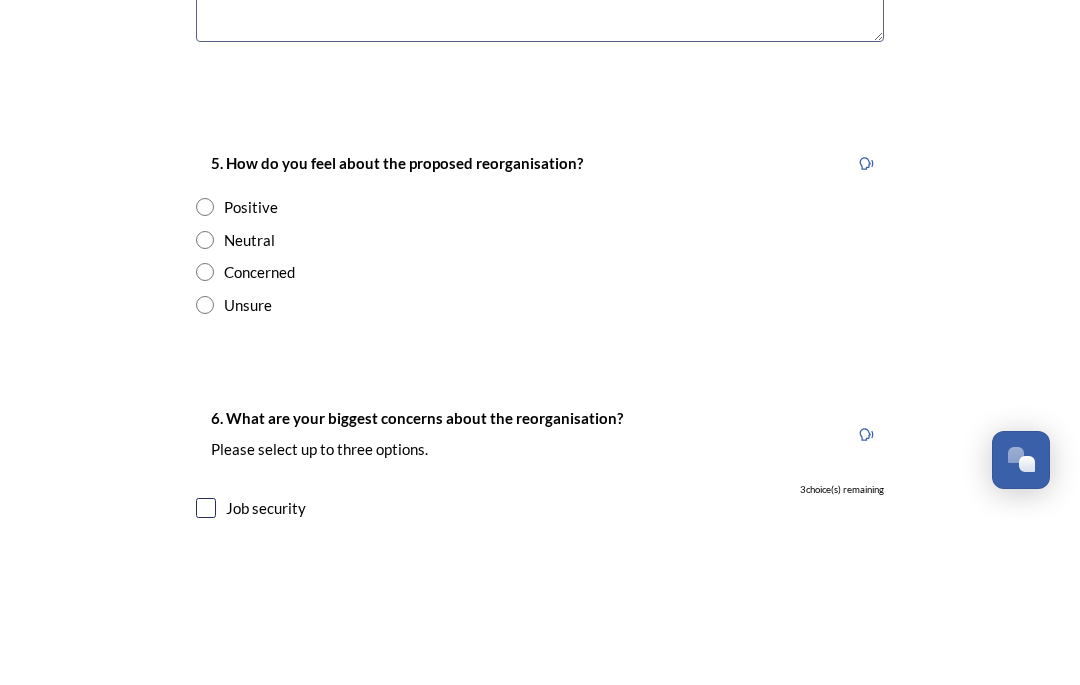 type on "Smaller is better! More accountable and hopefully more Democratic.
Any large conglomerate reminds me of the old British Leyland group and the European Union, too big, unmanageable and wasteful. Not for me. I am very much ANTI LGR! What on earth was wrong with three tier Local Government? It has worked well for years, especially for West Sussex residents. It DOES NOT NEED REFORMING." 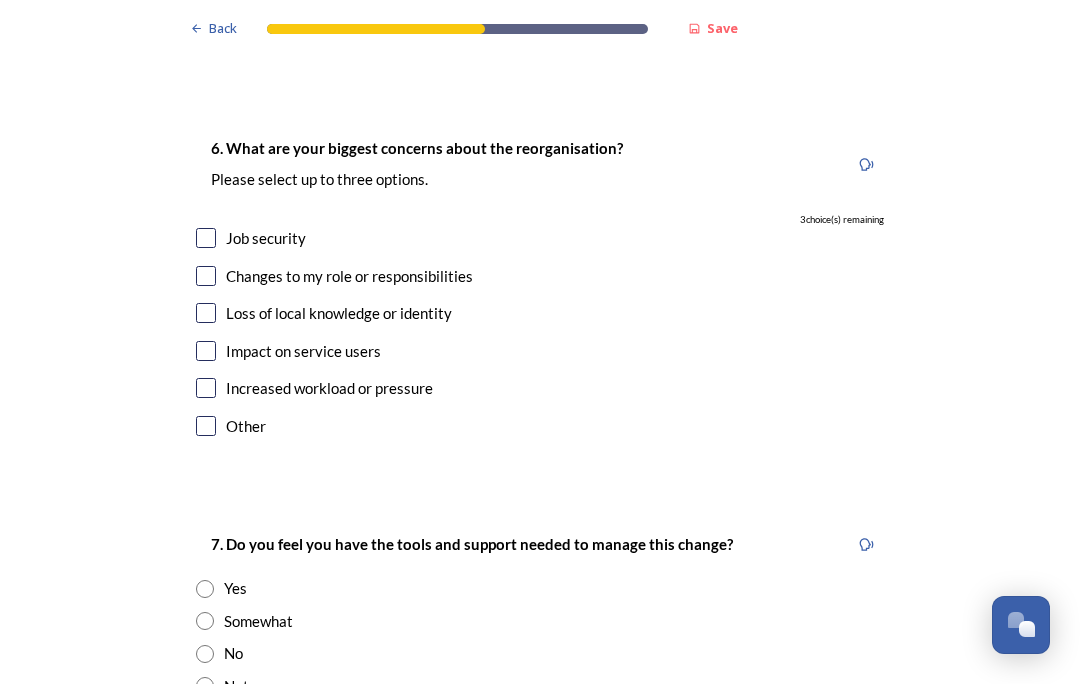 scroll, scrollTop: 3919, scrollLeft: 0, axis: vertical 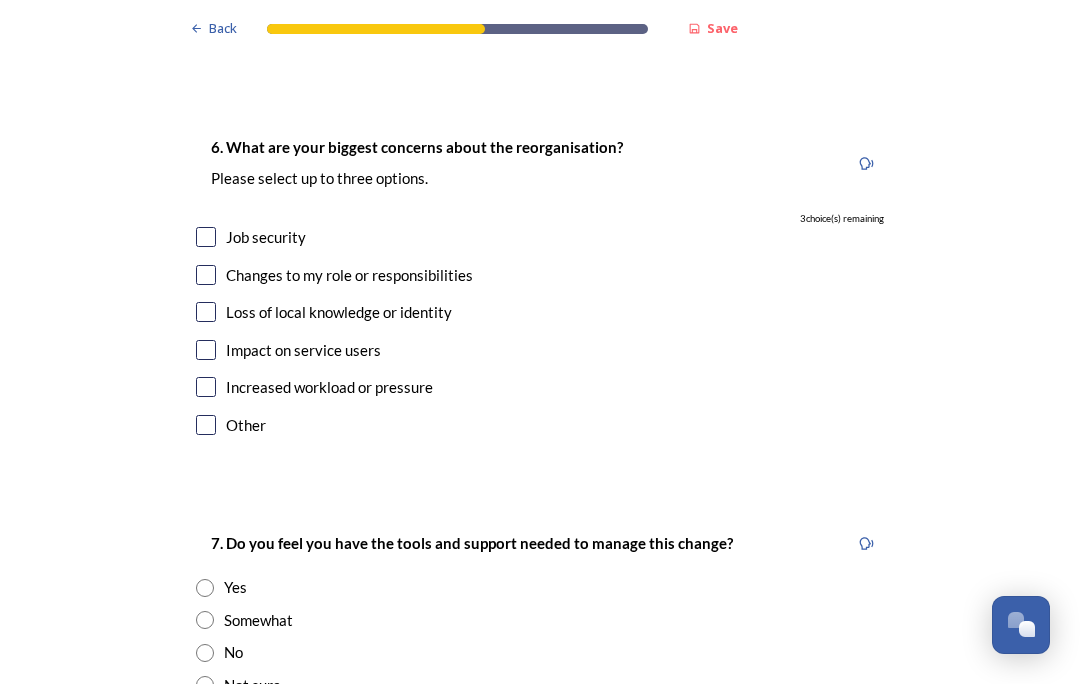 click at bounding box center [206, 313] 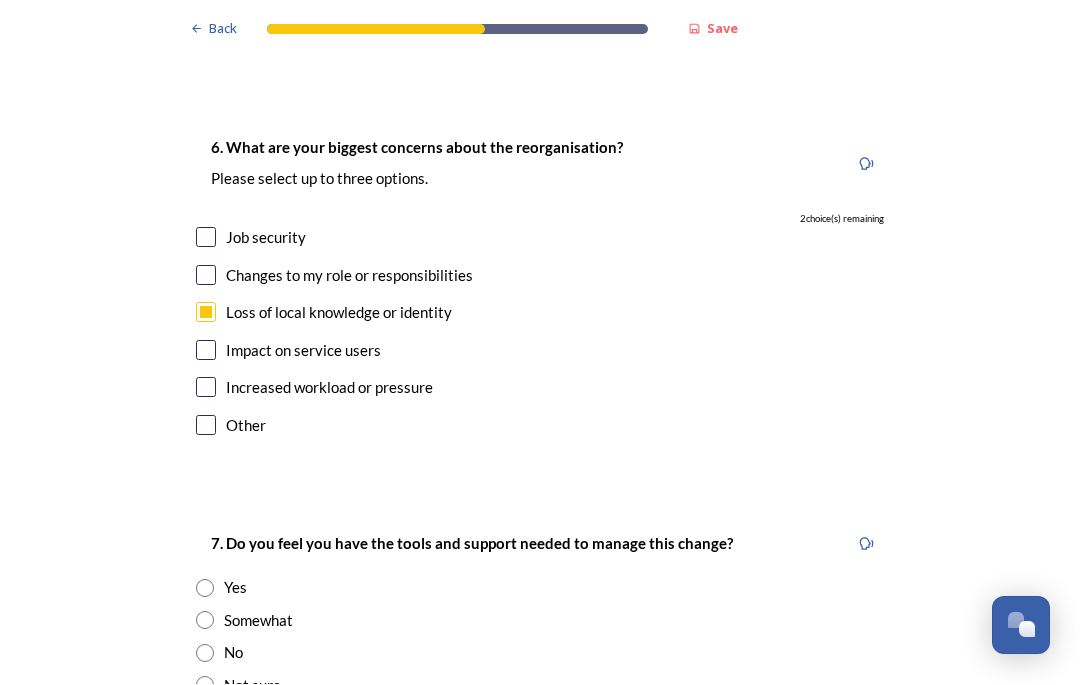 click at bounding box center (206, 276) 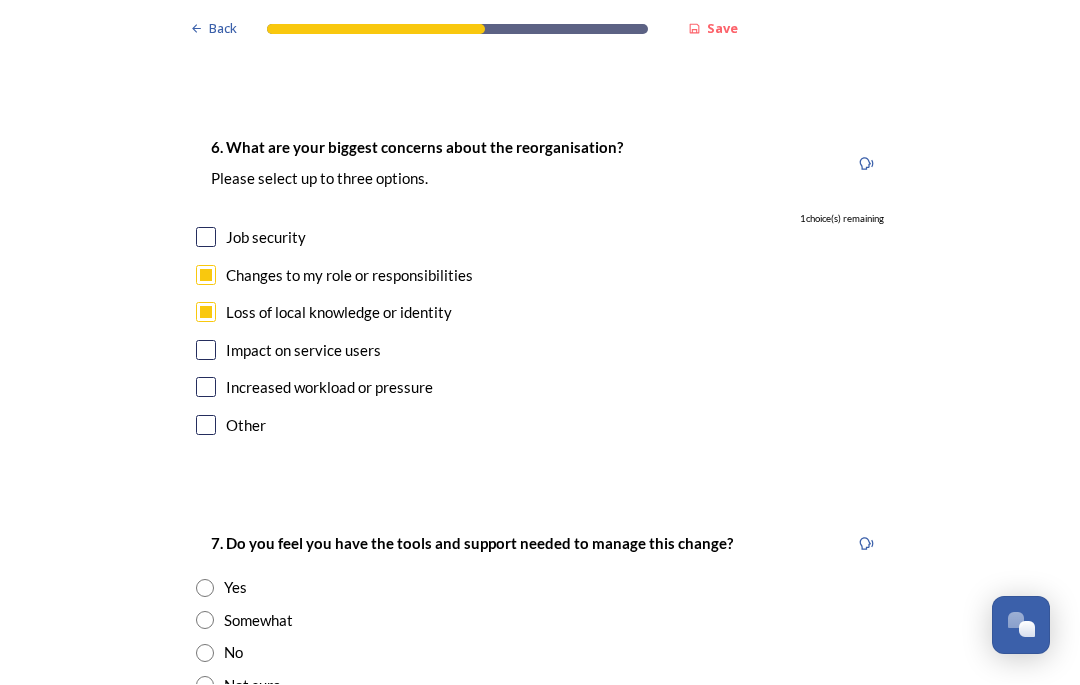 click at bounding box center (206, 388) 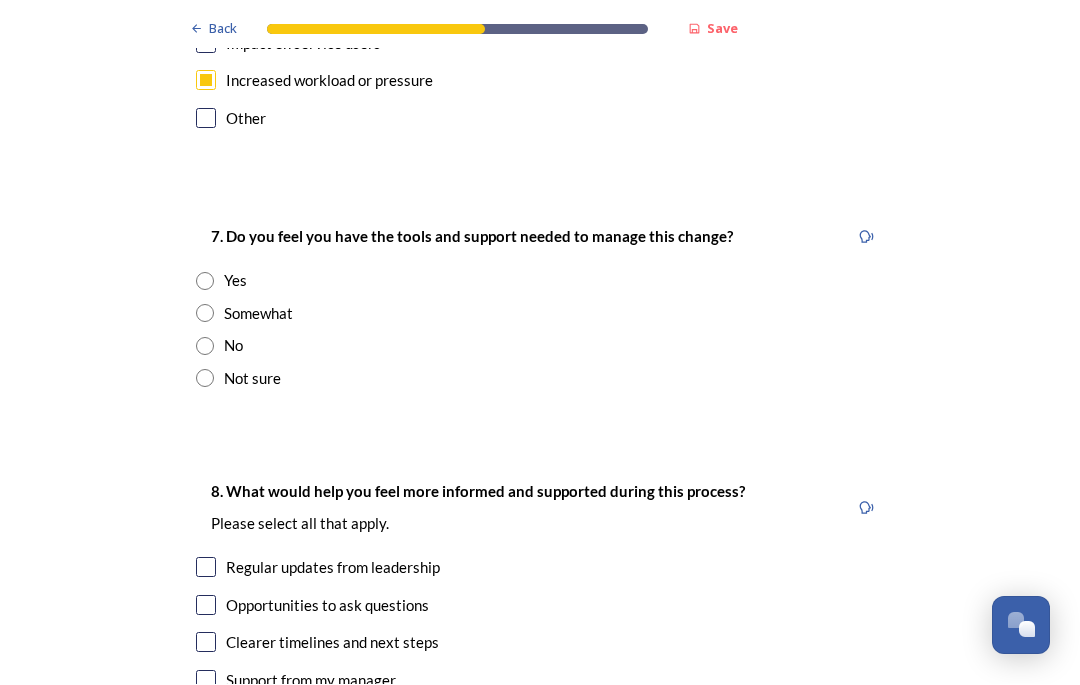 scroll, scrollTop: 4226, scrollLeft: 0, axis: vertical 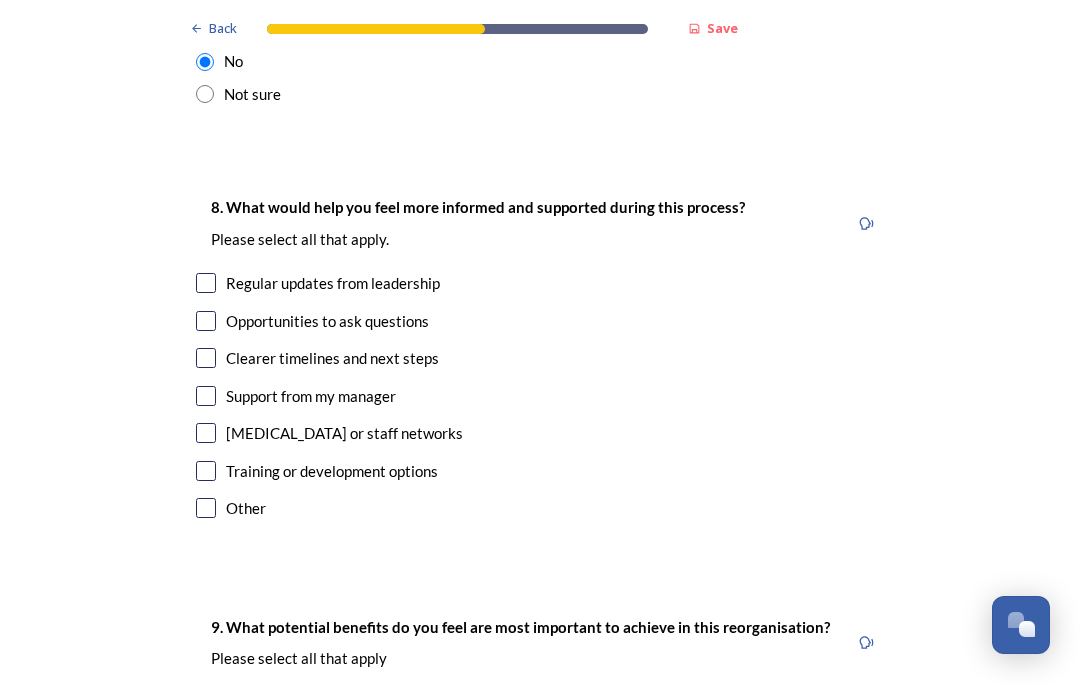 click on "Clearer timelines and next steps" at bounding box center [540, 359] 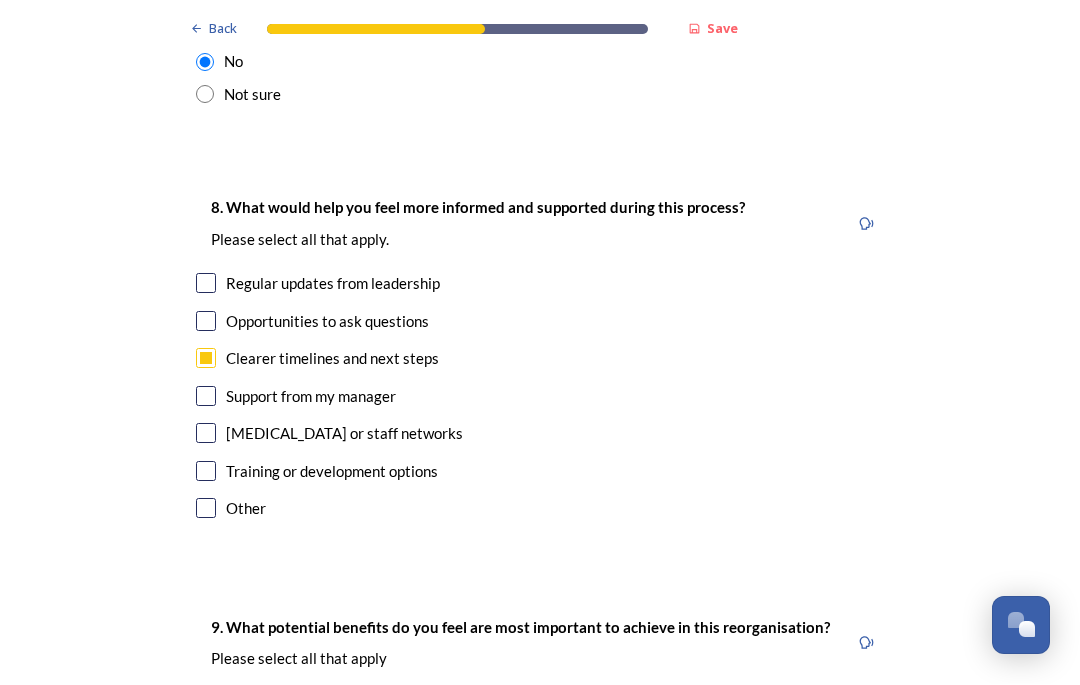 checkbox on "true" 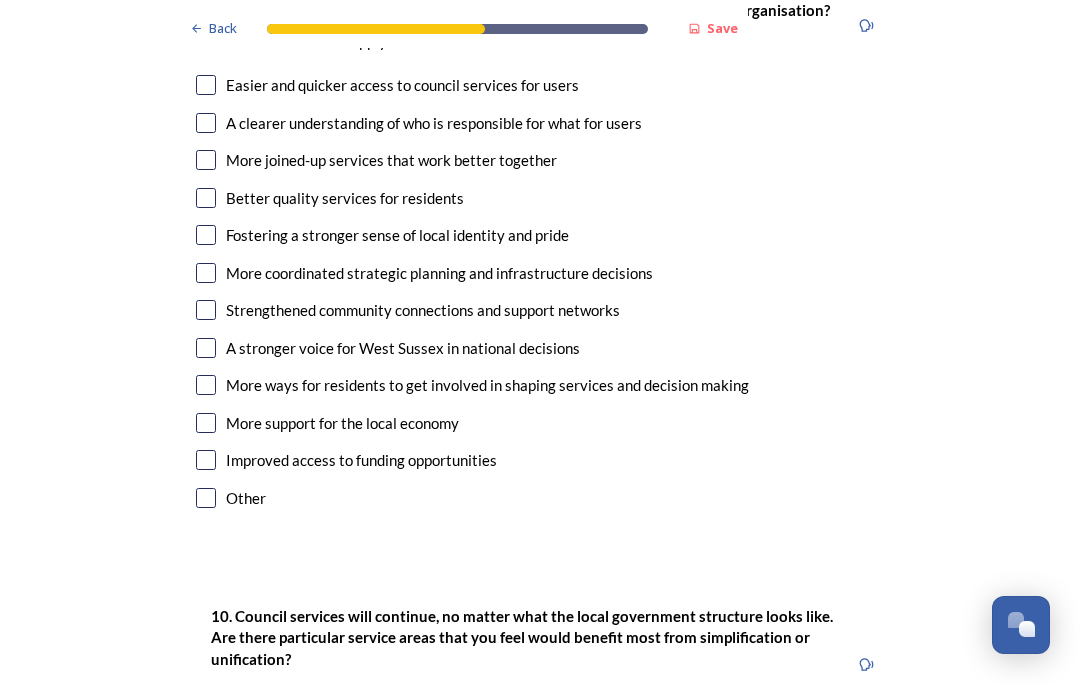 scroll, scrollTop: 5127, scrollLeft: 0, axis: vertical 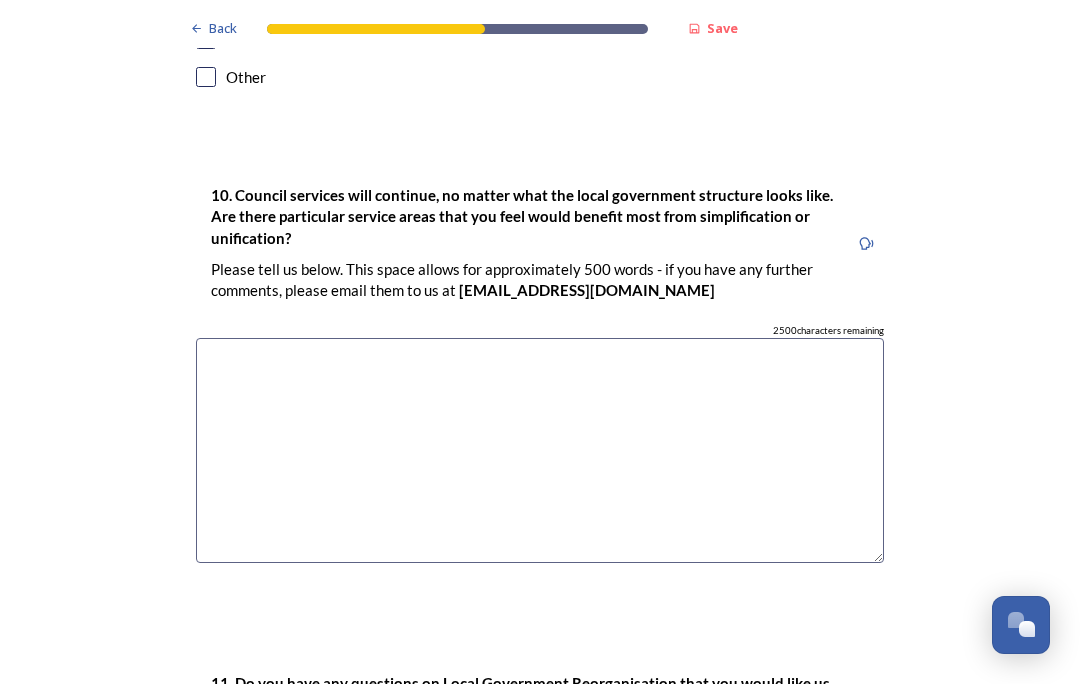 click at bounding box center (540, 451) 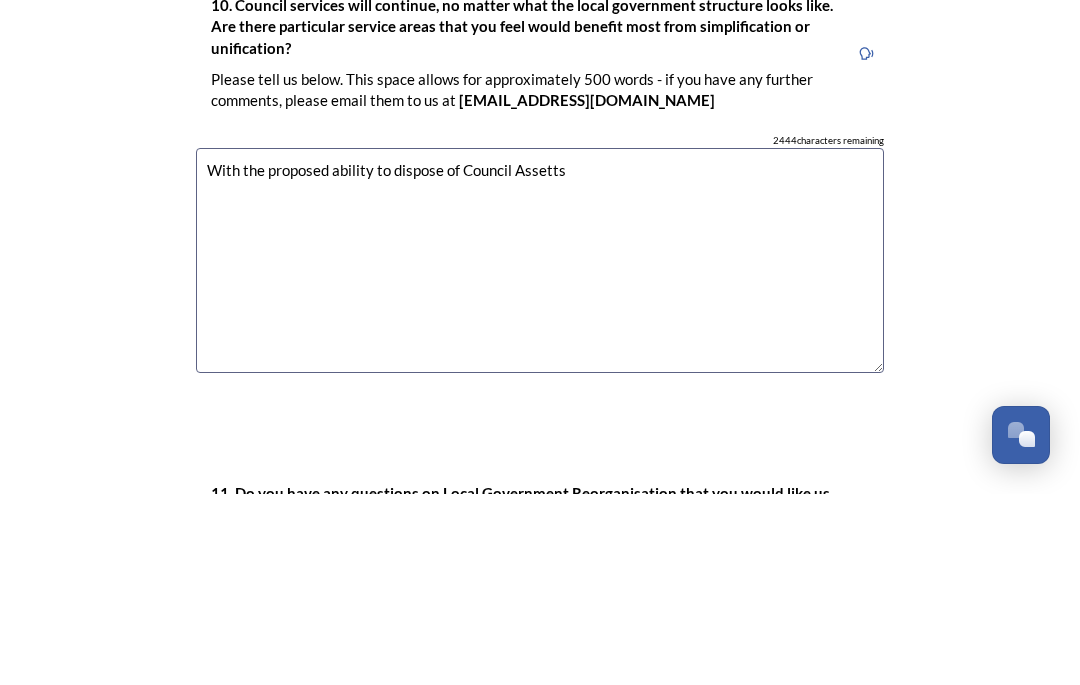click on "With the proposed ability to dispose of Council Assetts" at bounding box center (540, 451) 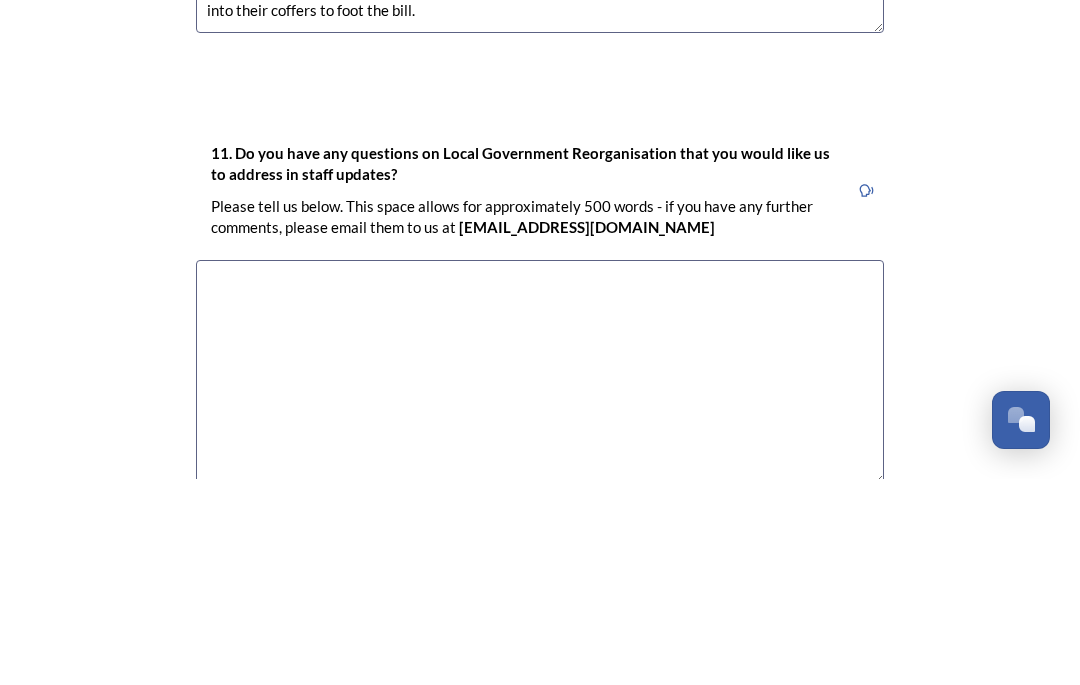 scroll, scrollTop: 5873, scrollLeft: 0, axis: vertical 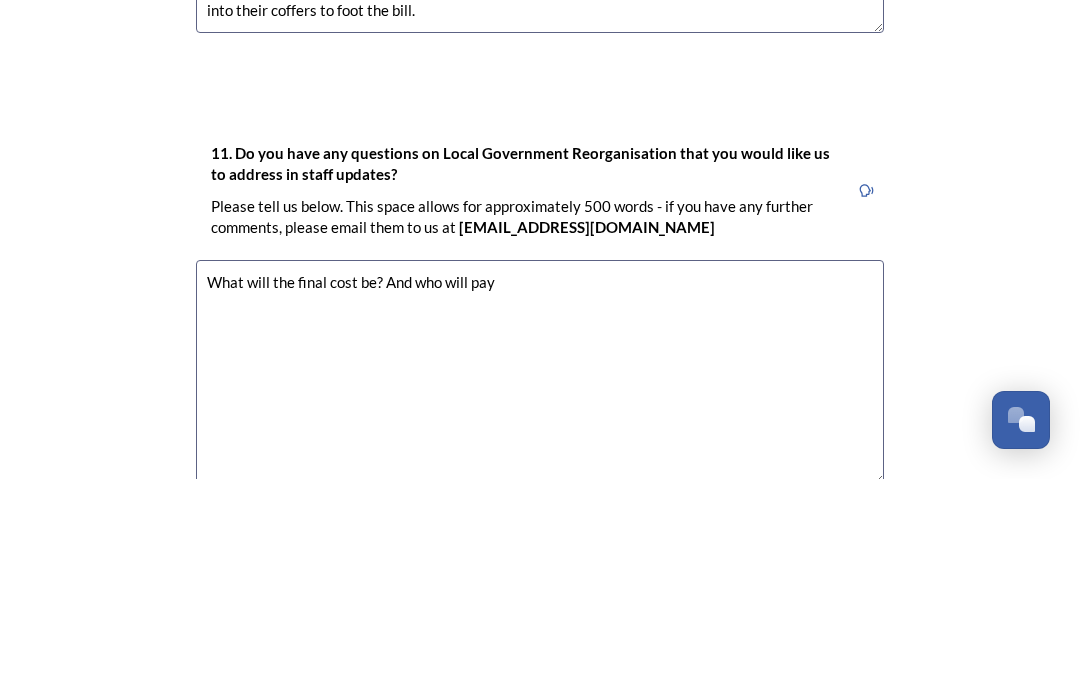 type on "What will the final cost be? And who will pay?" 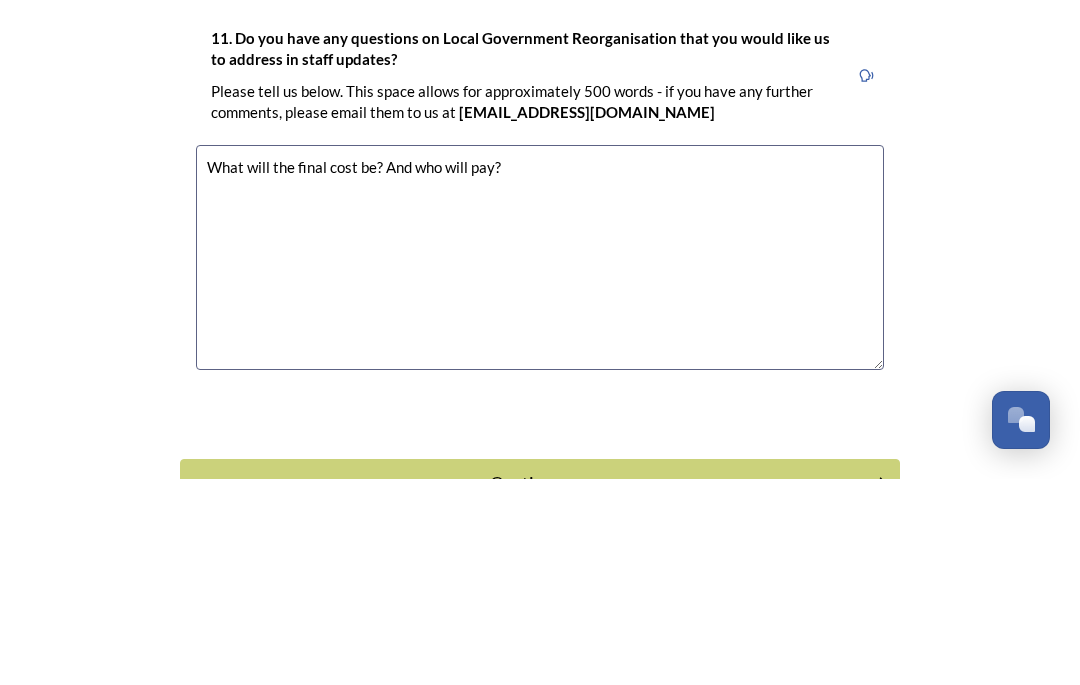 scroll, scrollTop: 5986, scrollLeft: 0, axis: vertical 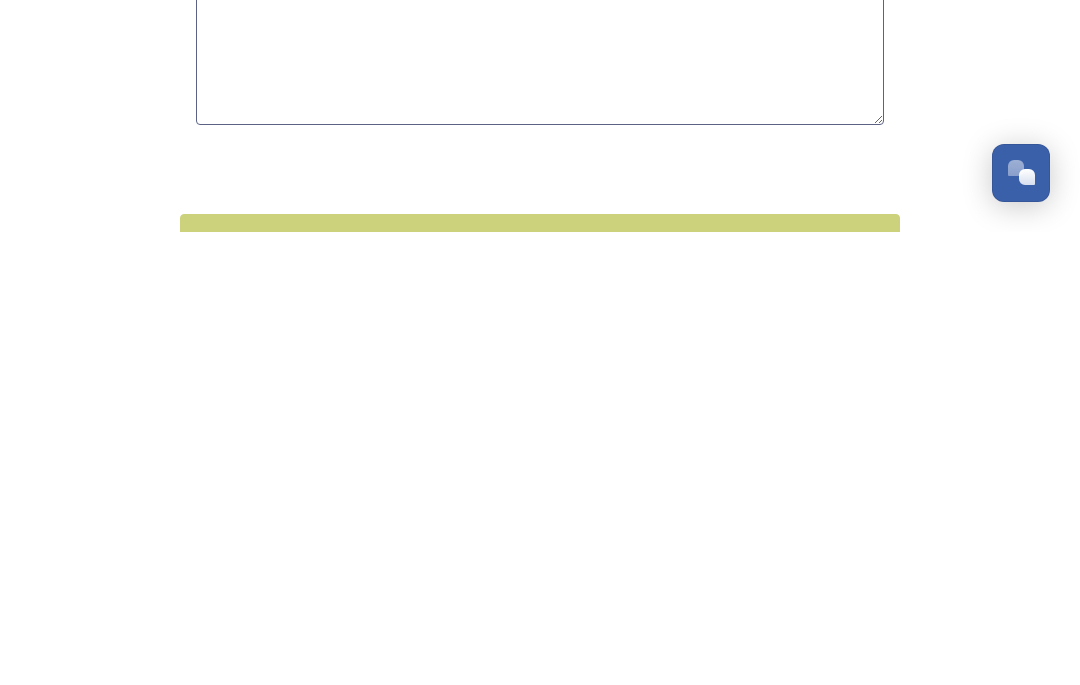 click on "Continue" at bounding box center [540, 691] 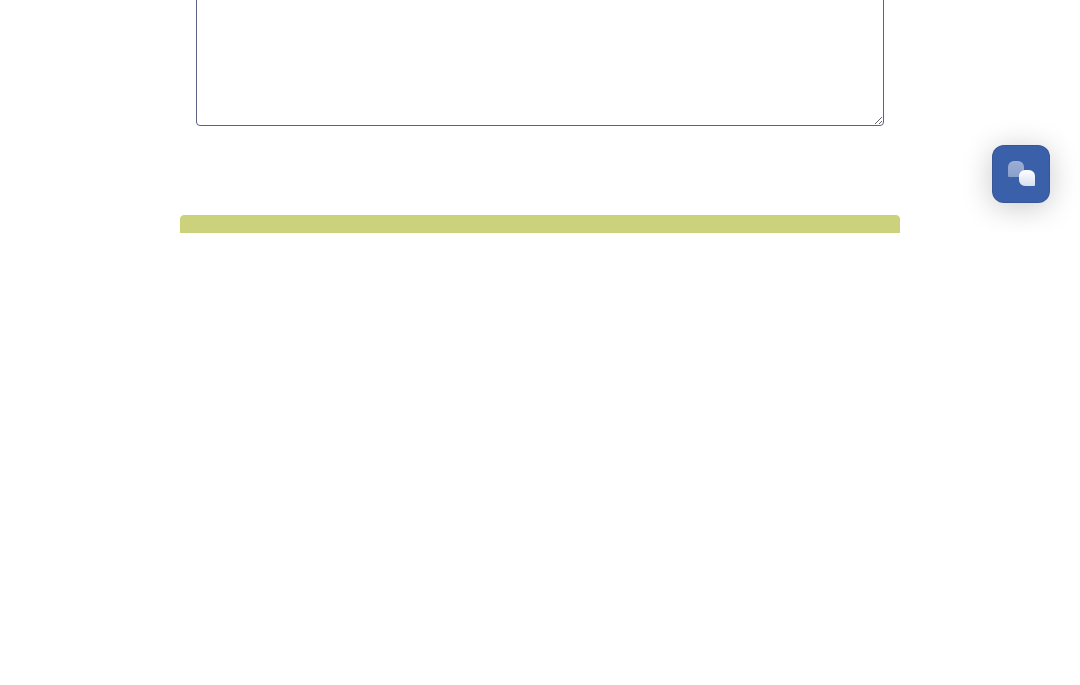 scroll, scrollTop: 0, scrollLeft: 0, axis: both 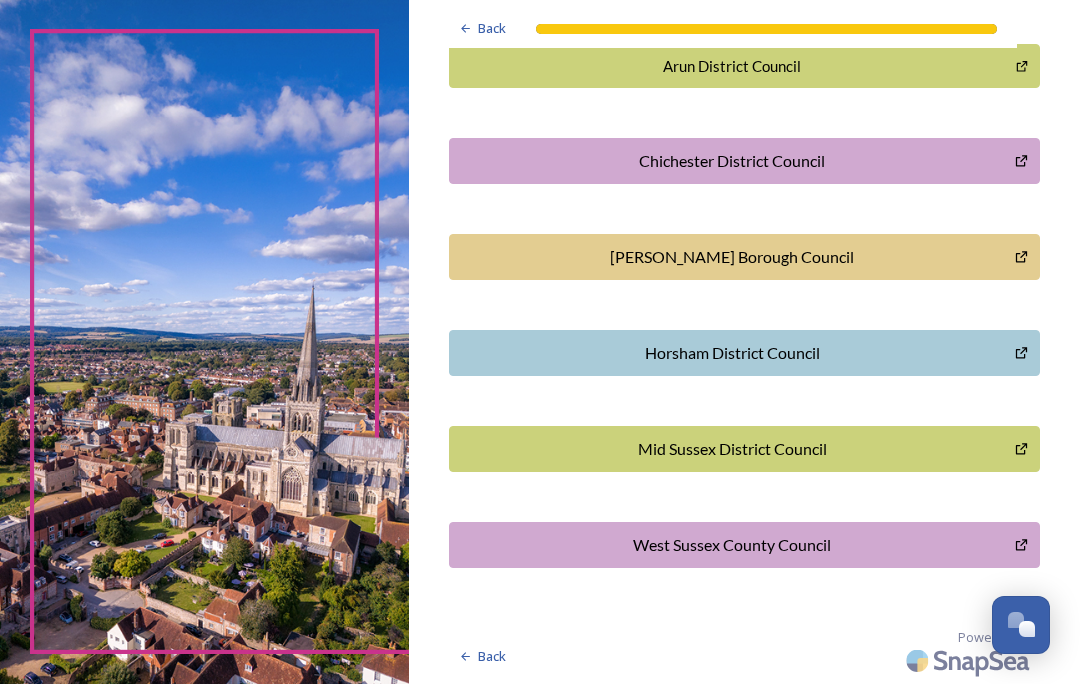 click on "Chichester District Council" at bounding box center (731, 162) 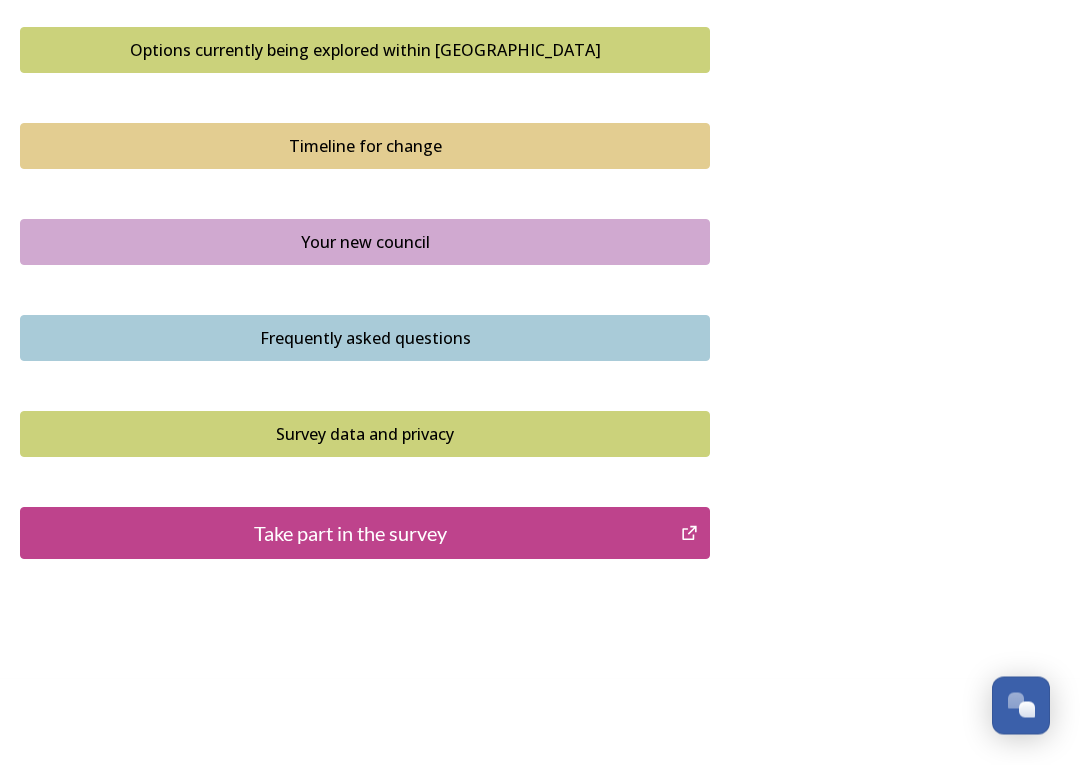 scroll, scrollTop: 1372, scrollLeft: 0, axis: vertical 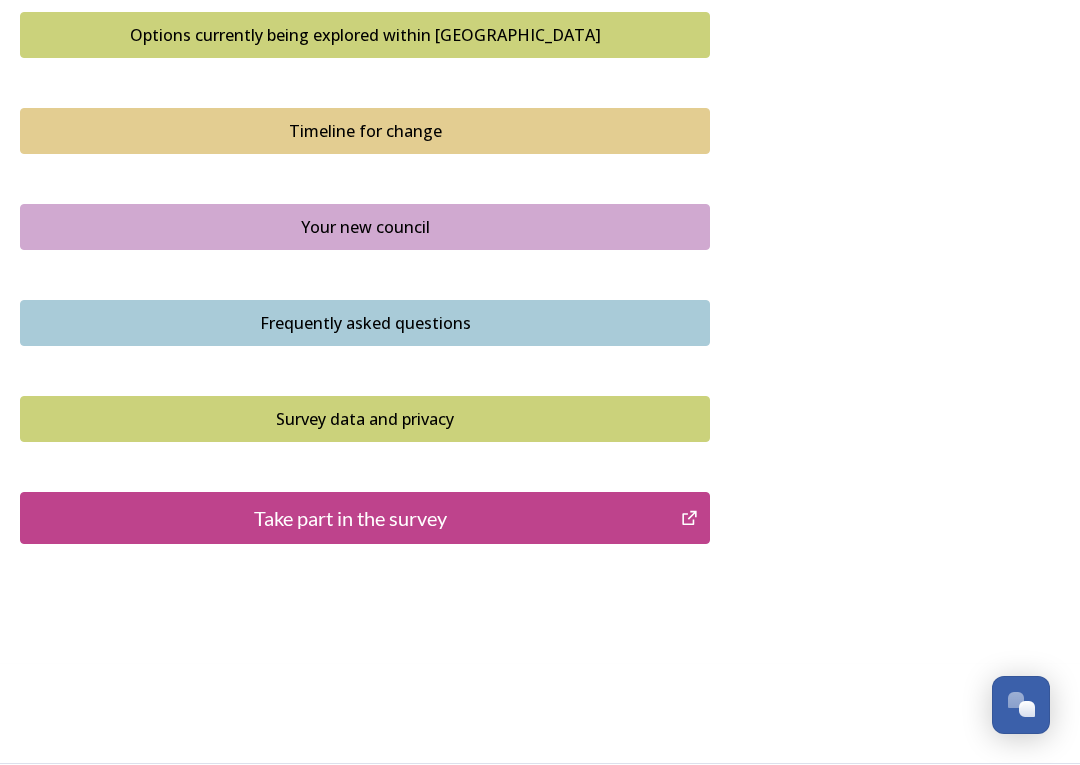click on "Take part in the survey" at bounding box center [350, 519] 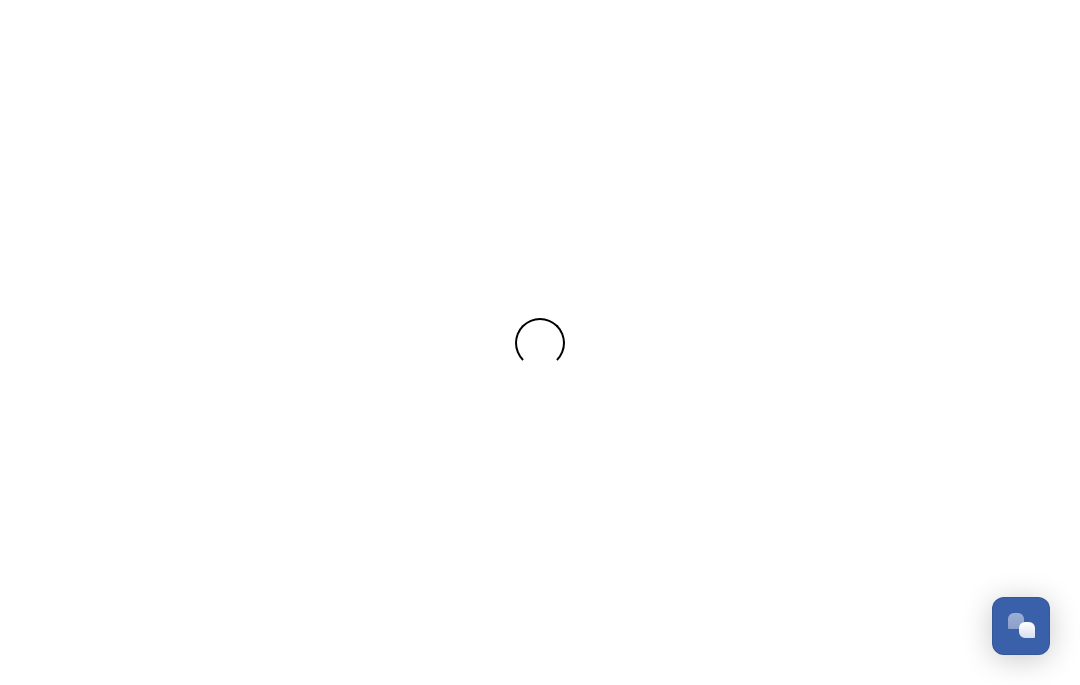 scroll, scrollTop: 0, scrollLeft: 0, axis: both 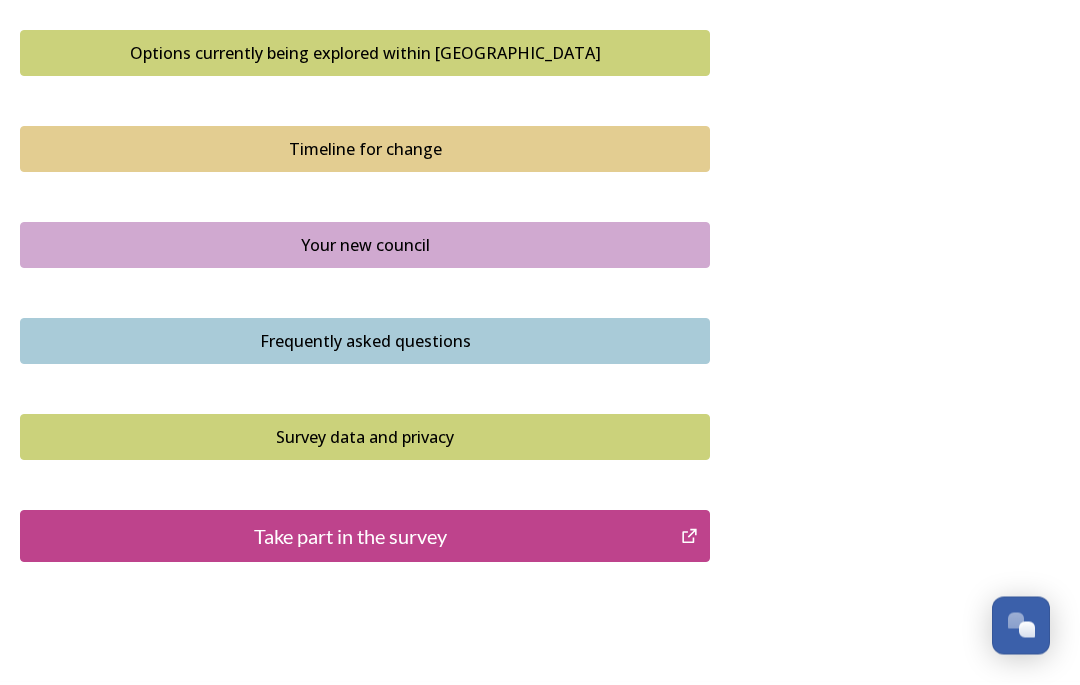 click on "Frequently asked questions" at bounding box center [365, 342] 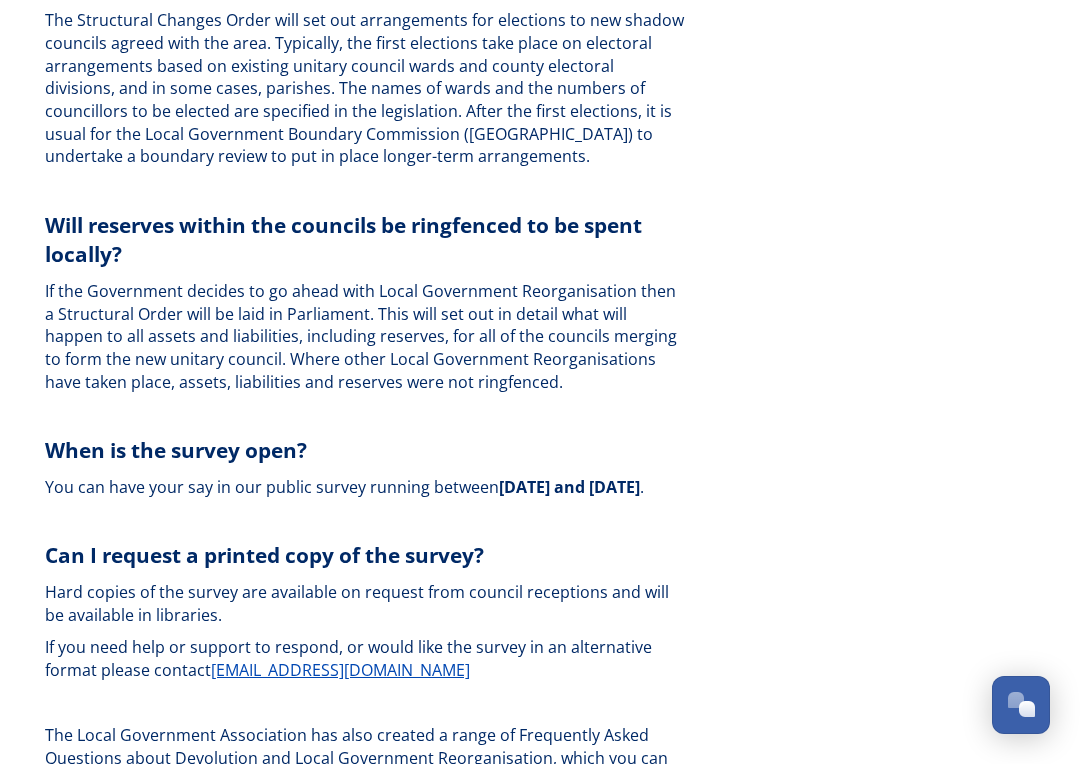 scroll, scrollTop: 6233, scrollLeft: 0, axis: vertical 